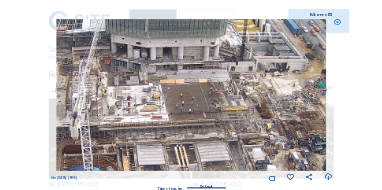 scroll, scrollTop: 0, scrollLeft: 0, axis: both 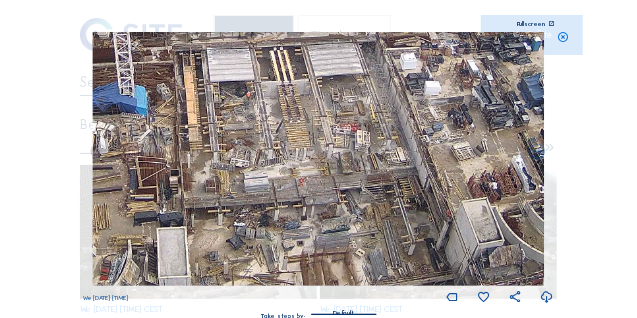 drag, startPoint x: 291, startPoint y: 203, endPoint x: 300, endPoint y: 98, distance: 105.38501 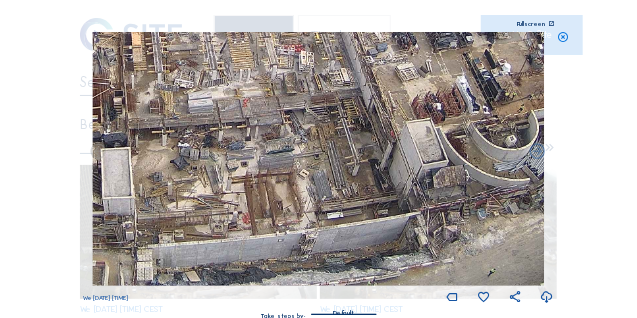 drag, startPoint x: 342, startPoint y: 231, endPoint x: 285, endPoint y: 63, distance: 177.40631 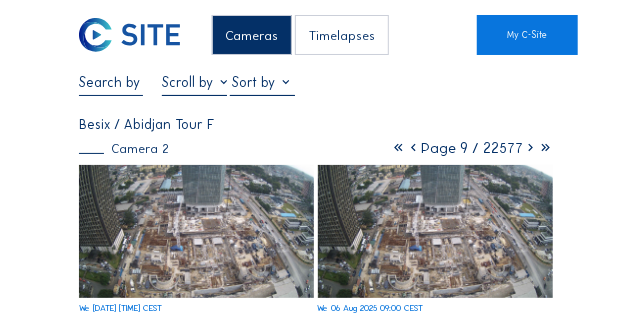 click at bounding box center [111, 82] 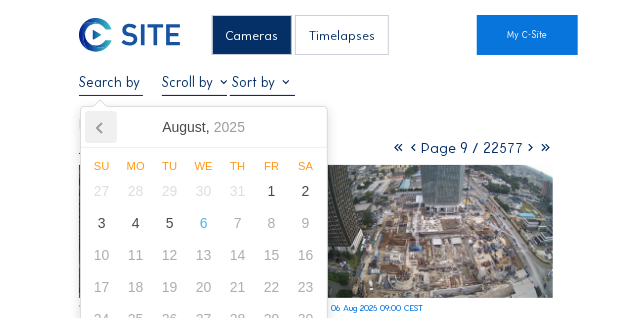 click 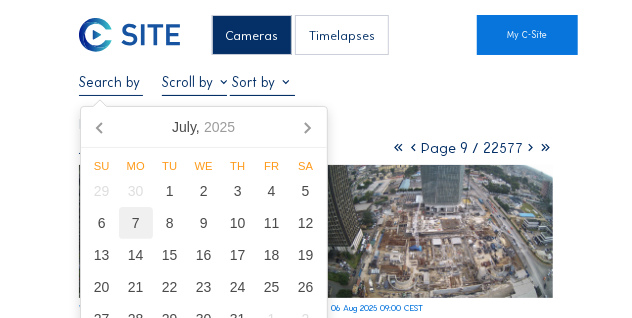 click on "7" at bounding box center [136, 223] 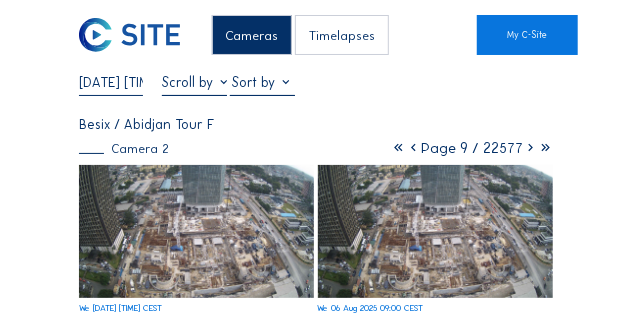 click on "Cameras   Timelapses  My C-Site [DATE] [TIME] Fullscreen Besix / Abidjan Tour F Camera 2   Page 9 / 22577   We [DATE] [TIME] CEST  We [DATE] [TIME] CEST  We [DATE] [TIME] CEST  We [DATE] [TIME] CEST  We [DATE] [TIME] CEST  We [DATE] [TIME] CEST  We [DATE] [TIME] CEST  We [DATE] [TIME] CEST  We [DATE] [TIME] CEST  We [DATE] [TIME] CEST  We [DATE] [TIME] CEST  We [DATE] [TIME] CEST  We [DATE] [TIME] CEST  We [DATE] [TIME] CEST  We [DATE] [TIME] CEST  We [DATE] [TIME] CEST  We [DATE] [TIME] CEST  Subscribe to our newsletter   Register   Office   Sluis 2B/0001  [POSTAL_CODE] [CITY], [COUNTRY]  BE 0822.654.525   Contact us  support@[EXAMPLE.COM] sales@[EXAMPLE.COM]  +32 (0)[PHONE]   Follow us   Stay up to date via  Linkedin Instagram Copyright © C-SITE 2023  General terms and conditions   Privacy Policy   Cookie Policy  Questions about our platform? We are happy to guide you. Contact us at   support@[EXAMPLE.COM]  or  +32 [PHONE]" at bounding box center (316, 858) 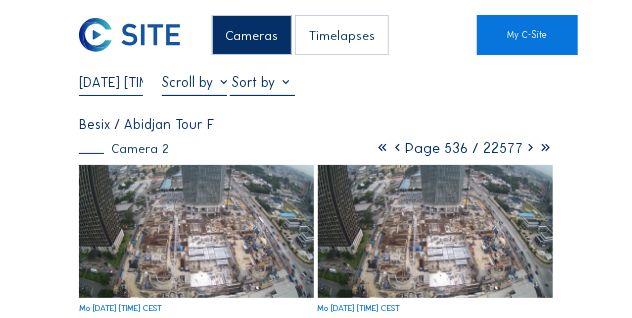 click at bounding box center [196, 231] 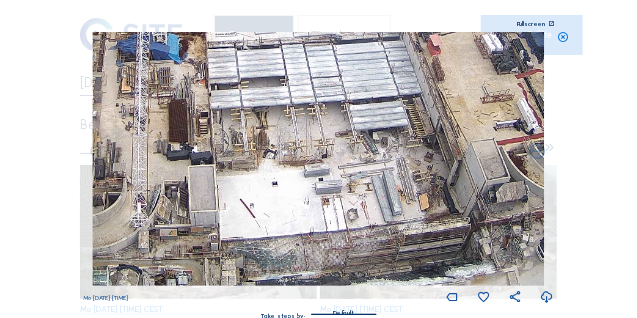 drag, startPoint x: 361, startPoint y: 237, endPoint x: 376, endPoint y: 181, distance: 57.974133 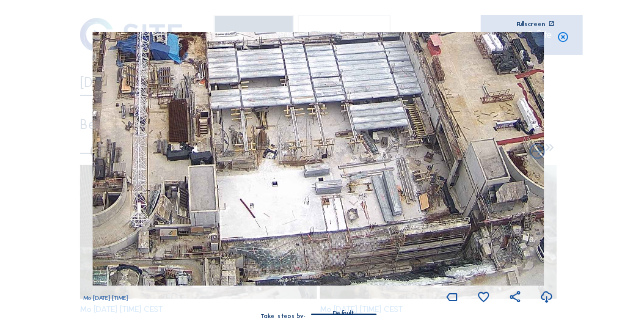 click at bounding box center (563, 38) 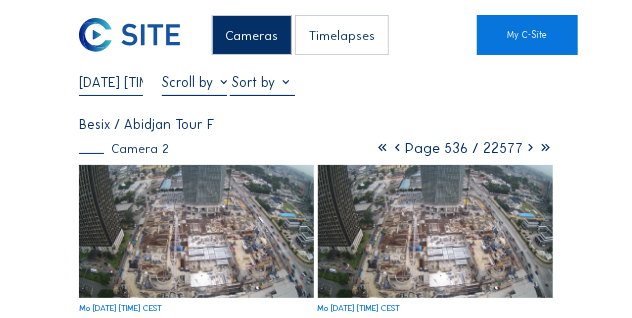 click on "[DATE] [TIME]" at bounding box center [111, 82] 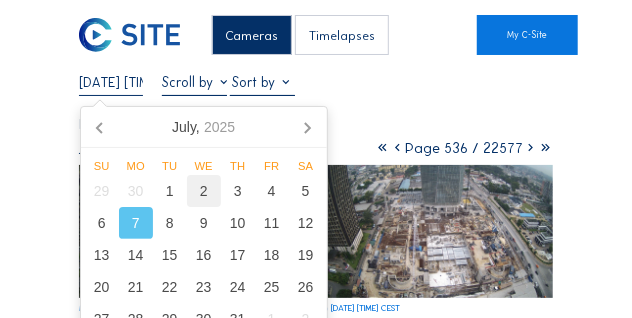 click on "2" at bounding box center (204, 191) 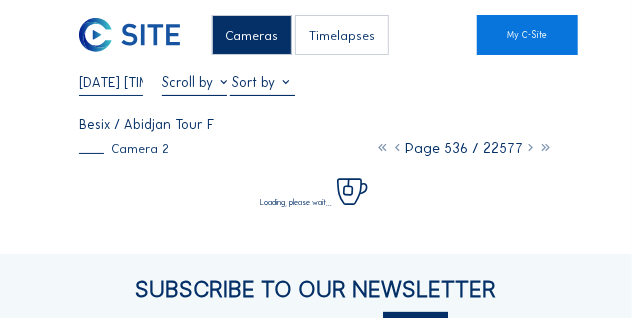 click on "[DATE] [TIME] Fullscreen" at bounding box center (316, 84) 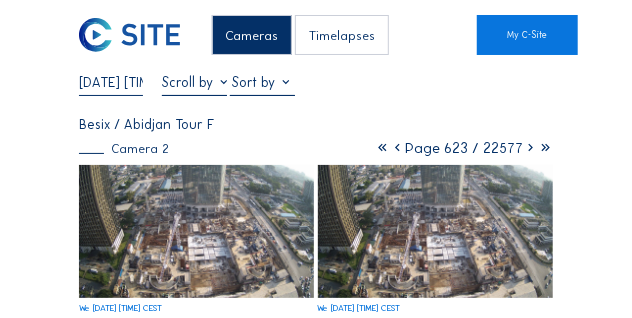 click at bounding box center [196, 231] 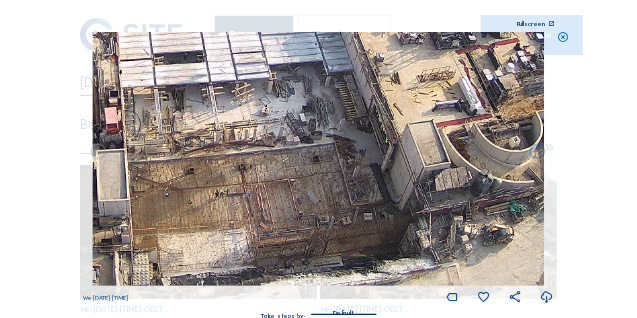 drag, startPoint x: 365, startPoint y: 255, endPoint x: 279, endPoint y: 187, distance: 109.63576 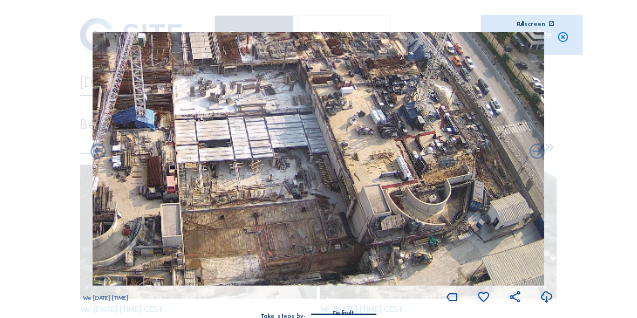 click at bounding box center (563, 38) 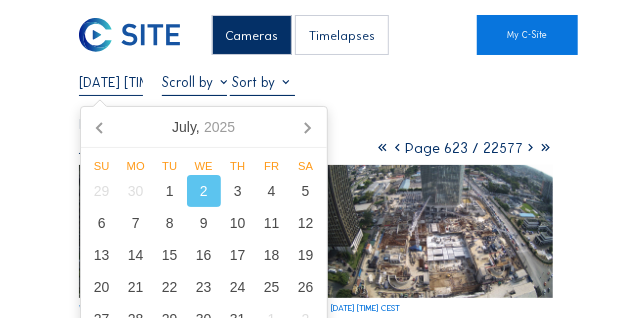 click on "[DATE] [TIME]" at bounding box center [111, 82] 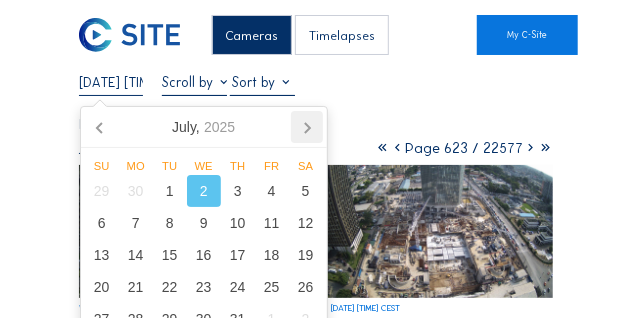 click 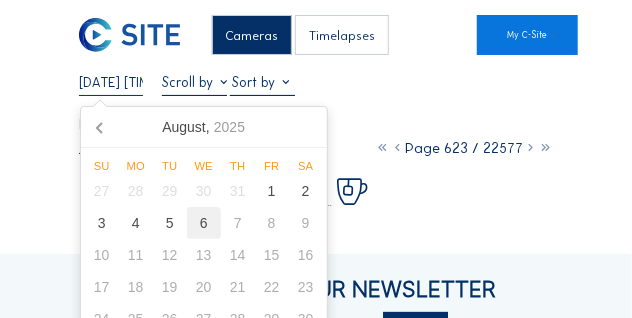 click on "6" at bounding box center (204, 223) 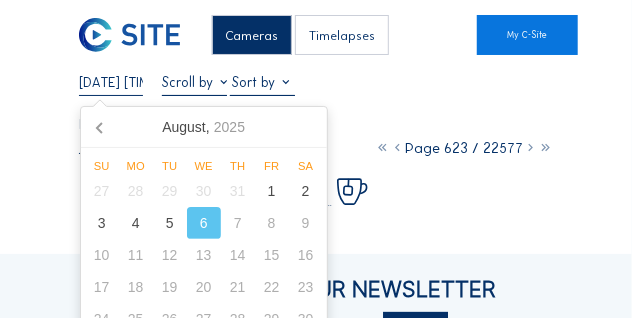 click on "Cameras   Timelapses  My C-Site [DATE] [TIME] Fullscreen Besix / Abidjan Tour F Camera 2   Page 623 / 22577  Loading, please wait...  Subscribe to our newsletter   Register   Office   Sluis 2B/0001  [POSTAL_CODE] [CITY], [COUNTRY]  BE 0822.654.525   Contact us  support@[EXAMPLE.COM] sales@[EXAMPLE.COM]  +32 (0)[PHONE]   Follow us   Stay up to date via  Linkedin Instagram Copyright © C-SITE 2023  General terms and conditions   Privacy Policy   Cookie Policy  Questions about our platform? We are happy to guide you. Contact us at   support@[EXAMPLE.COM]  or  +32 [PHONE]" at bounding box center (316, 258) 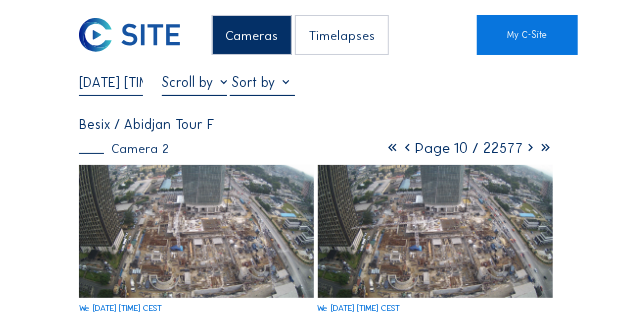 click at bounding box center [196, 231] 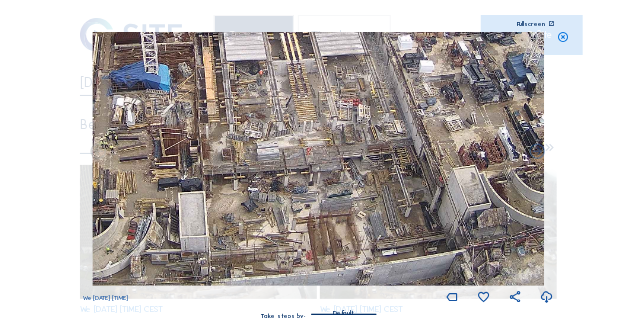 drag, startPoint x: 319, startPoint y: 240, endPoint x: 308, endPoint y: 170, distance: 70.85902 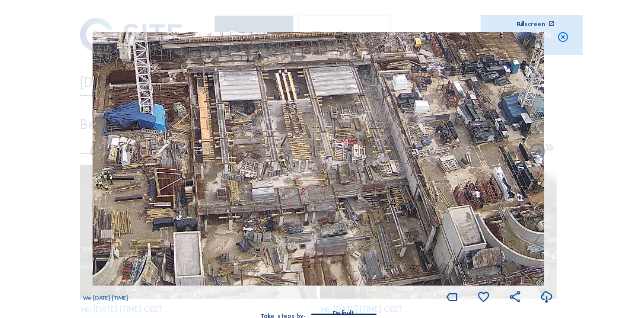drag, startPoint x: 288, startPoint y: 118, endPoint x: 293, endPoint y: 173, distance: 55.226807 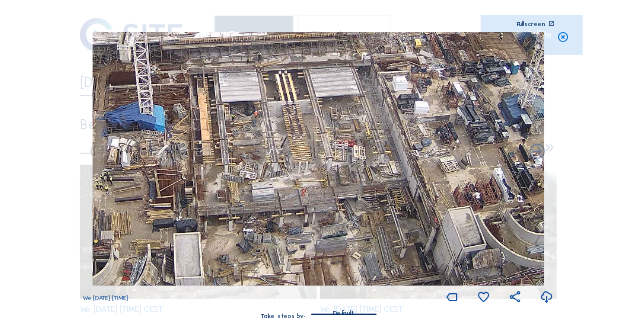 click at bounding box center [563, 38] 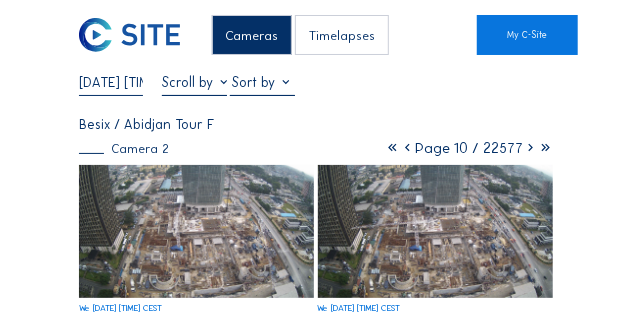 click on "[DATE] [TIME]" at bounding box center [111, 82] 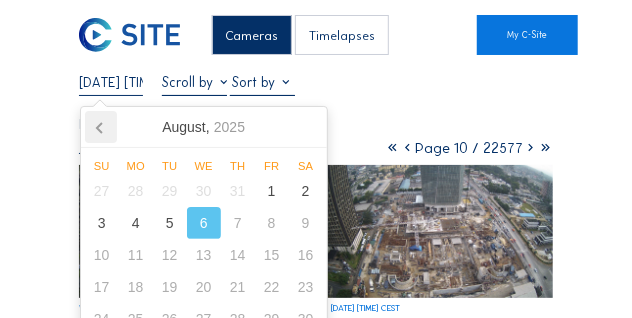 click 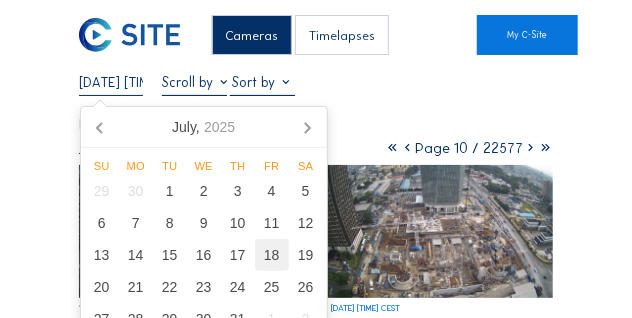 click on "18" at bounding box center (272, 255) 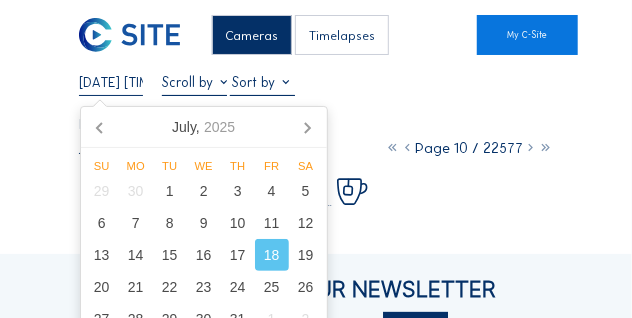 click on "Cameras   Timelapses  My C-Site [DATE] [TIME] Fullscreen Besix / Abidjan Tour F Camera 2   Page 10 / 22577  Loading, please wait...  Subscribe to our newsletter   Register   Office   Sluis 2B/0001  [POSTAL_CODE] [CITY], [COUNTRY]  BE 0822.654.525   Contact us  support@[EXAMPLE.COM] sales@[EXAMPLE.COM]  +32 (0)[PHONE]   Follow us   Stay up to date via  Linkedin Instagram Copyright © C-SITE 2023  General terms and conditions   Privacy Policy   Cookie Policy  Questions about our platform? We are happy to guide you. Contact us at   support@[EXAMPLE.COM]  or  +32 [PHONE]" at bounding box center [316, 258] 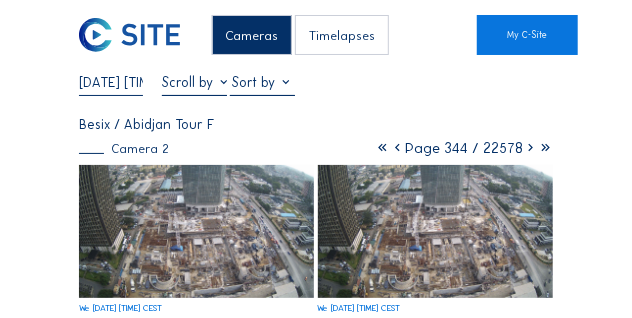 click at bounding box center (196, 231) 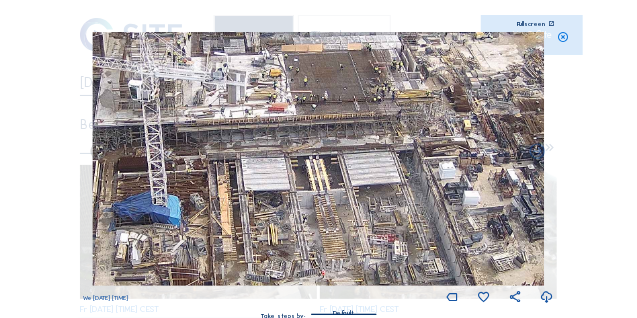 drag, startPoint x: 375, startPoint y: 141, endPoint x: 359, endPoint y: 207, distance: 67.911705 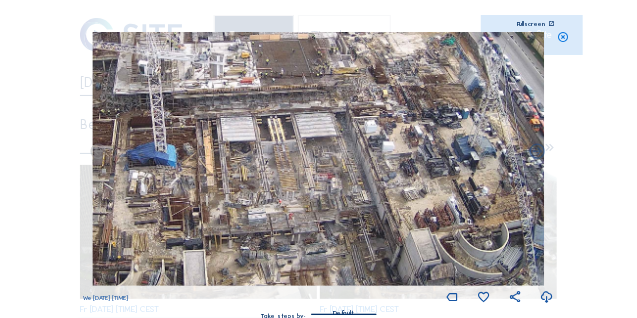 drag, startPoint x: 343, startPoint y: 204, endPoint x: 314, endPoint y: 217, distance: 31.780497 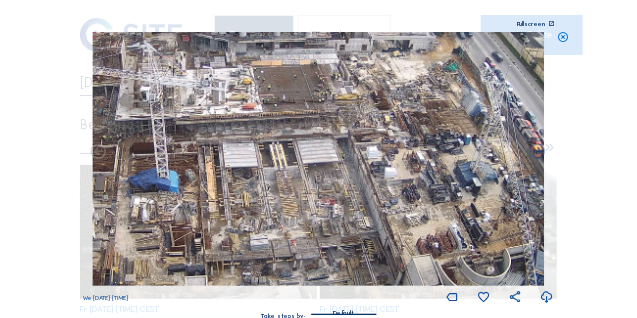 drag, startPoint x: 409, startPoint y: 134, endPoint x: 410, endPoint y: 152, distance: 18.027756 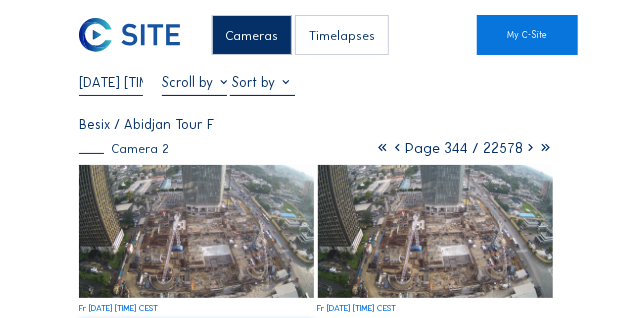 click on "[DATE] [TIME]" at bounding box center [111, 82] 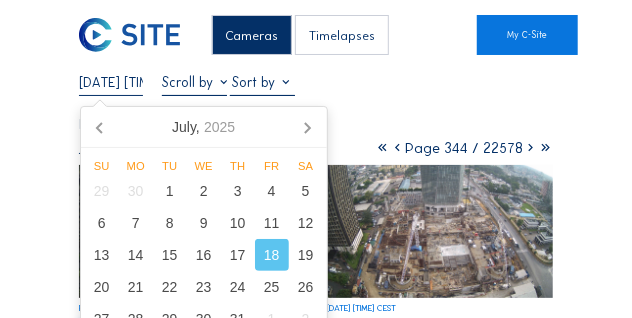 click on "Cameras   Timelapses  My C-Site [DATE] [TIME] Fullscreen Besix / Abidjan Tour F Camera 2   Page 344 / 22578   Fr [DATE] [TIME] CEST  Fr [DATE] [TIME] CEST  Fr [DATE] [TIME] CEST  Fr [DATE] [TIME] CEST  Fr [DATE] [TIME] CEST  Fr [DATE] [TIME] CEST  Fr [DATE] [TIME] CEST  Fr [DATE] [TIME] CEST  Fr [DATE] [TIME] CEST  Fr [DATE] [TIME] CEST  Fr [DATE] [TIME] CEST  Fr [DATE] [TIME] CEST  Fr [DATE] [TIME] CEST  Fr [DATE] [TIME] CEST  Fr [DATE] [TIME] CEST  Fr [DATE] [TIME] CEST  Subscribe to our newsletter   Register   Office   Sluis 2B/0001  [POSTAL_CODE] [CITY], [COUNTRY]  BE 0822.654.525   Contact us  support@[EXAMPLE.COM] sales@[EXAMPLE.COM]  +32 (0)[PHONE]   Follow us   Stay up to date via  Linkedin Instagram Copyright © C-SITE 2023  General terms and conditions   Privacy Policy   Cookie Policy  Questions about our platform? We are happy to guide you. Contact us at   support@[EXAMPLE.COM]  or  +32 [PHONE]" at bounding box center [316, 858] 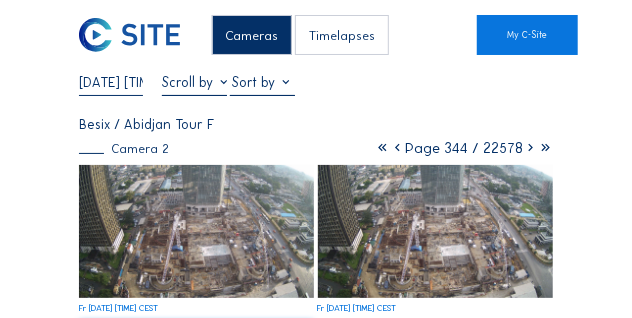 click at bounding box center (196, 231) 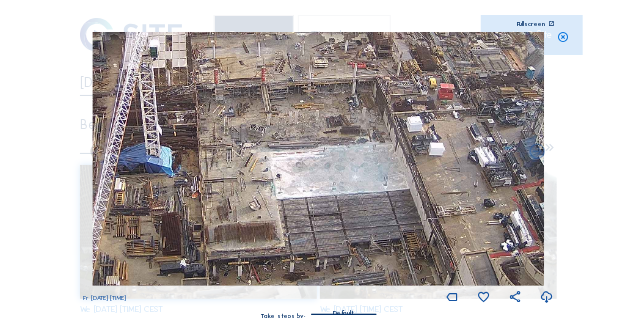 drag, startPoint x: 323, startPoint y: 208, endPoint x: 294, endPoint y: 182, distance: 38.948685 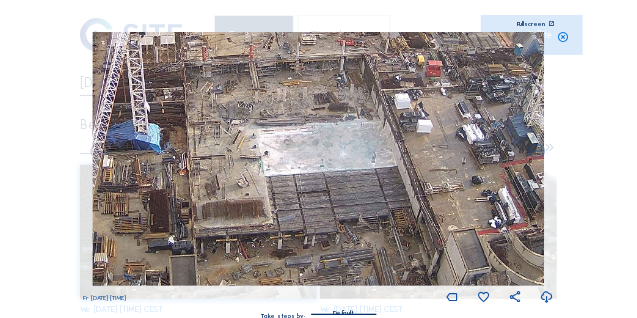 drag, startPoint x: 266, startPoint y: 187, endPoint x: 254, endPoint y: 164, distance: 25.942244 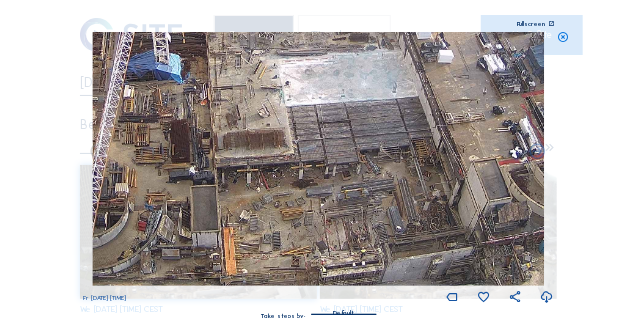 drag, startPoint x: 307, startPoint y: 248, endPoint x: 322, endPoint y: 198, distance: 52.201534 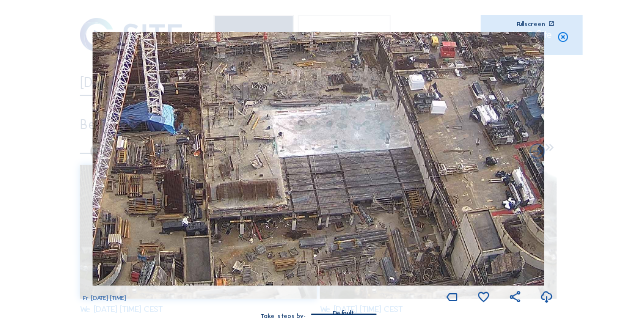 drag, startPoint x: 347, startPoint y: 175, endPoint x: 340, endPoint y: 226, distance: 51.47815 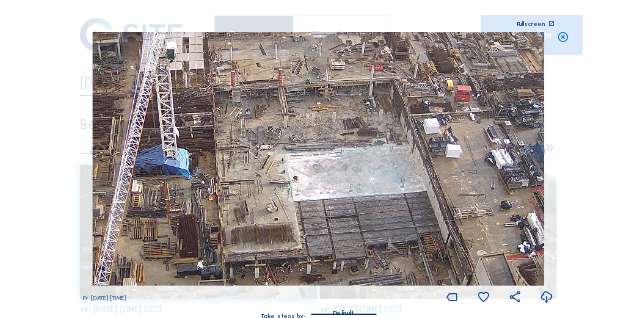 drag, startPoint x: 331, startPoint y: 118, endPoint x: 340, endPoint y: 154, distance: 37.107952 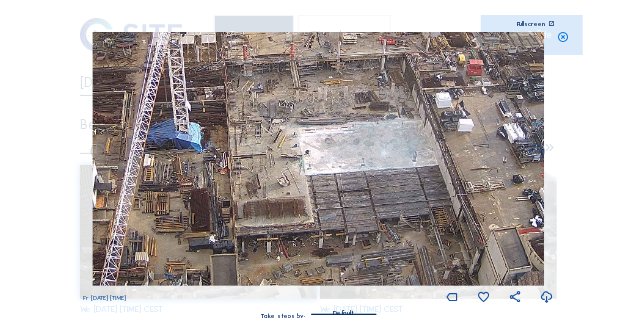 drag, startPoint x: 309, startPoint y: 203, endPoint x: 321, endPoint y: 177, distance: 28.635643 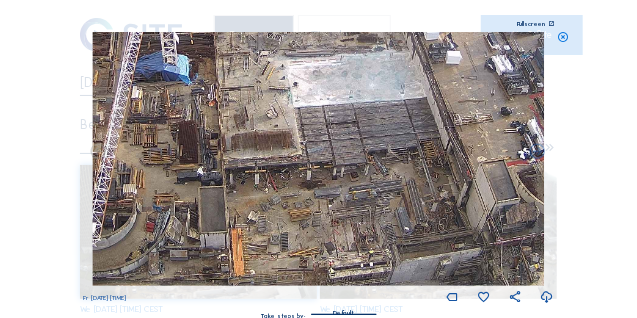 drag, startPoint x: 257, startPoint y: 217, endPoint x: 245, endPoint y: 149, distance: 69.050705 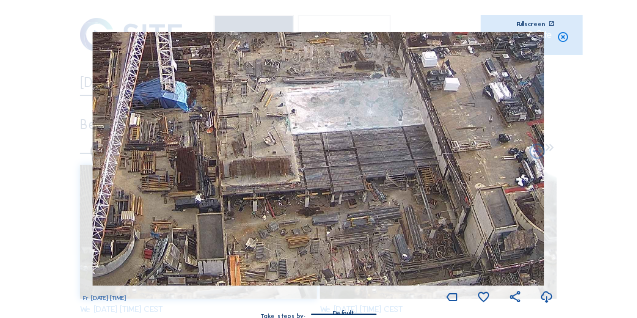 drag, startPoint x: 251, startPoint y: 127, endPoint x: 249, endPoint y: 154, distance: 27.073973 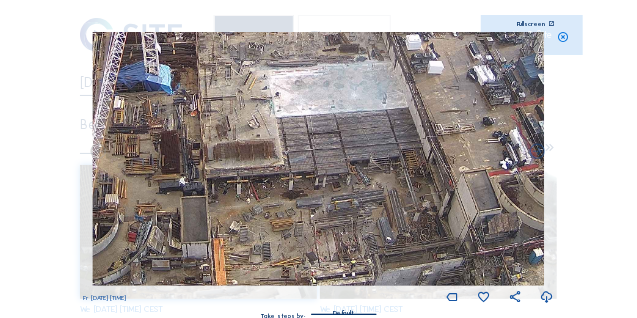 drag, startPoint x: 305, startPoint y: 222, endPoint x: 294, endPoint y: 209, distance: 17.029387 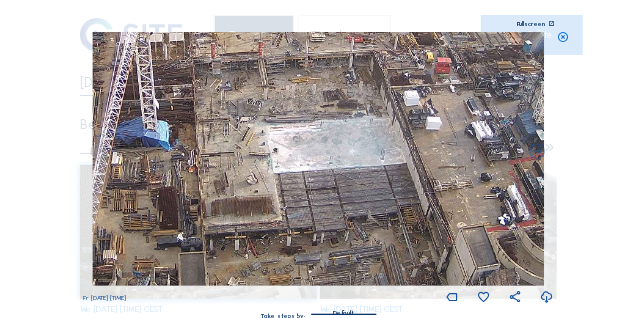 drag, startPoint x: 225, startPoint y: 107, endPoint x: 223, endPoint y: 158, distance: 51.0392 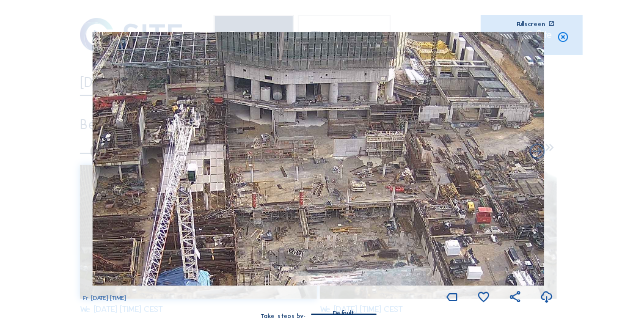 drag, startPoint x: 202, startPoint y: 53, endPoint x: 243, endPoint y: 203, distance: 155.50241 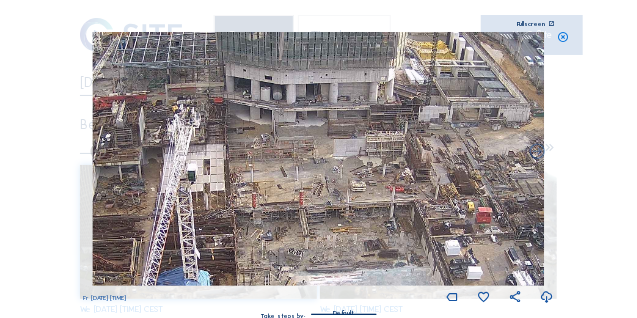 click at bounding box center (563, 38) 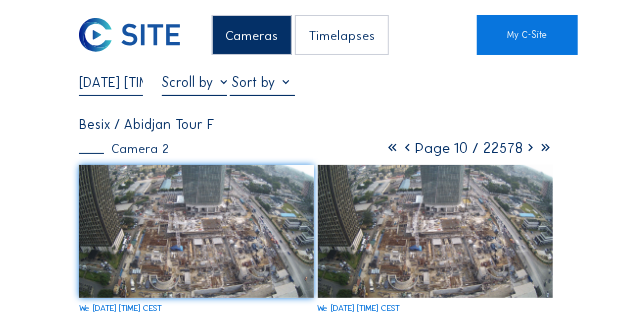 click on "[DATE] [TIME]" at bounding box center (111, 82) 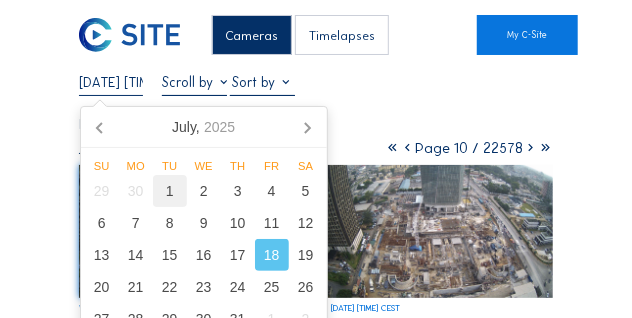 click 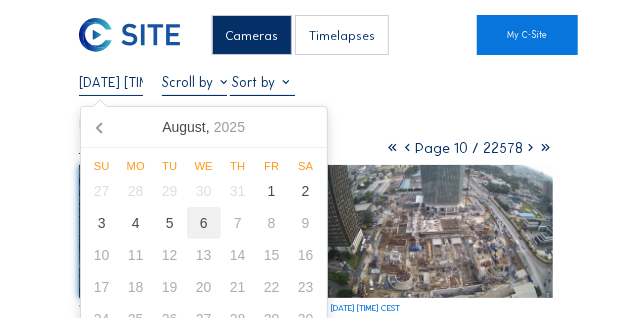 click on "6" at bounding box center (204, 223) 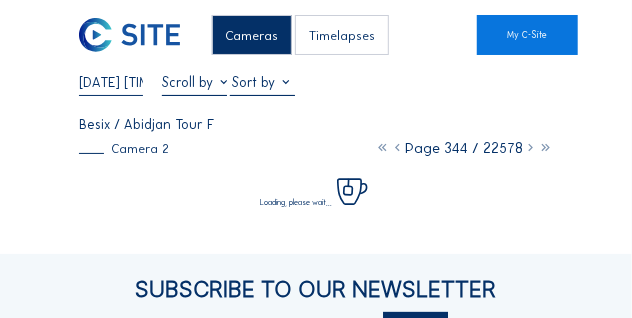 click on "Cameras   Timelapses  My C-Site [DATE] [TIME] Fullscreen Besix / Abidjan Tour F Camera 2   Page 344 / 22578  Loading, please wait...  Subscribe to our newsletter   Register   Office   Sluis 2B/0001  [POSTAL_CODE] [CITY], [COUNTRY]  BE 0822.654.525   Contact us  support@[EXAMPLE.COM] sales@[EXAMPLE.COM]  +32 (0)[PHONE]   Follow us   Stay up to date via  Linkedin Instagram Copyright © C-SITE 2023  General terms and conditions   Privacy Policy   Cookie Policy  Questions about our platform? We are happy to guide you. Contact us at   support@[EXAMPLE.COM]  or  +32 [PHONE]" at bounding box center [316, 258] 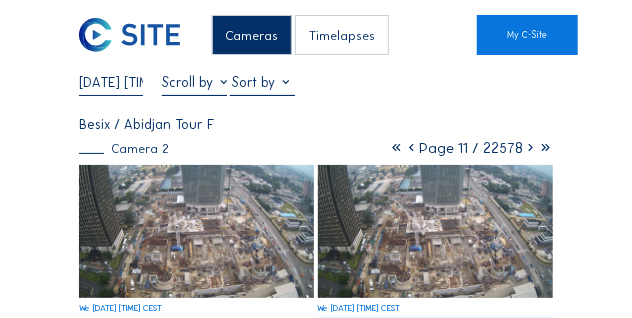 click at bounding box center (196, 231) 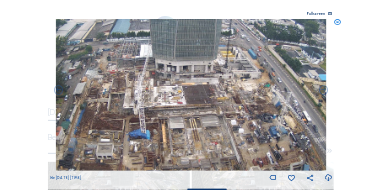 drag, startPoint x: 198, startPoint y: 122, endPoint x: 180, endPoint y: 130, distance: 19.697716 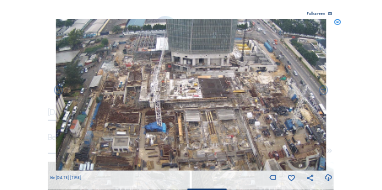 drag, startPoint x: 133, startPoint y: 126, endPoint x: 147, endPoint y: 118, distance: 16.124516 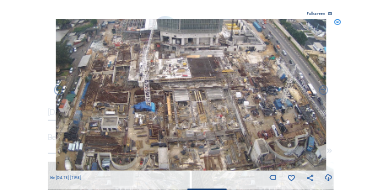 drag, startPoint x: 211, startPoint y: 111, endPoint x: 212, endPoint y: 78, distance: 33.01515 